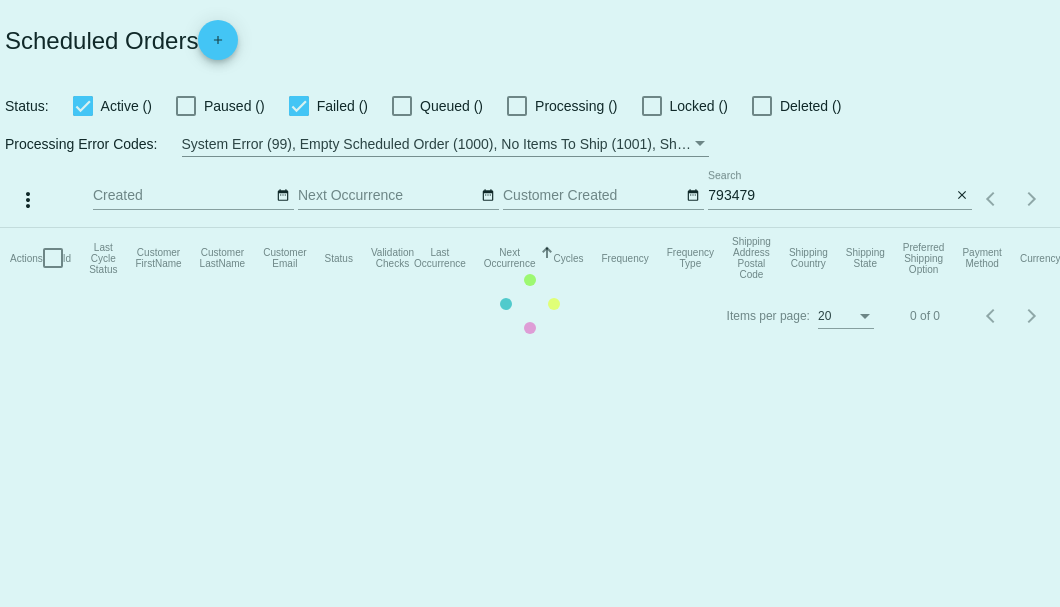 scroll, scrollTop: 0, scrollLeft: 0, axis: both 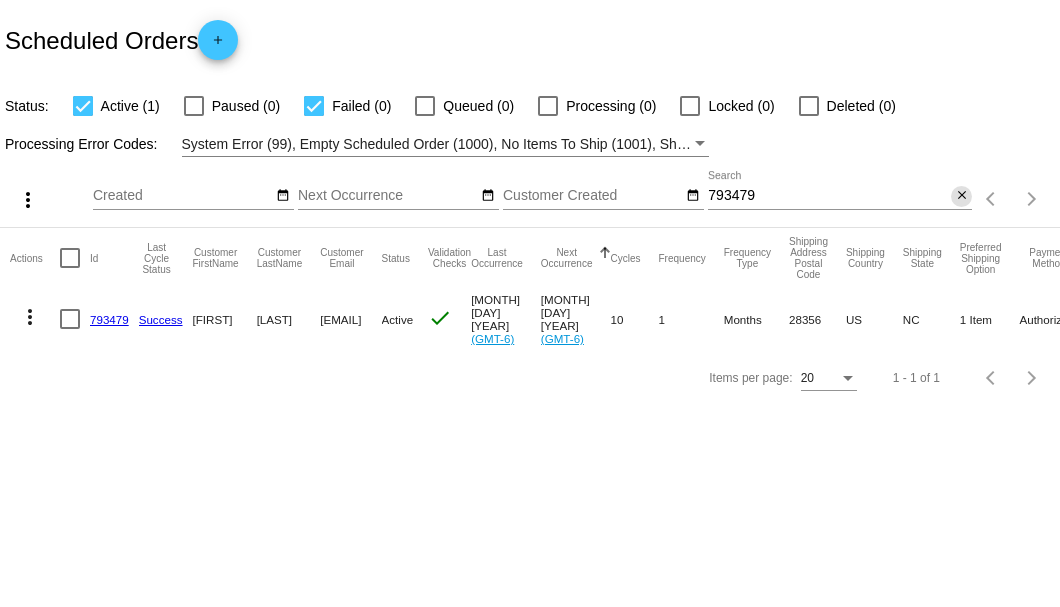 click on "close" 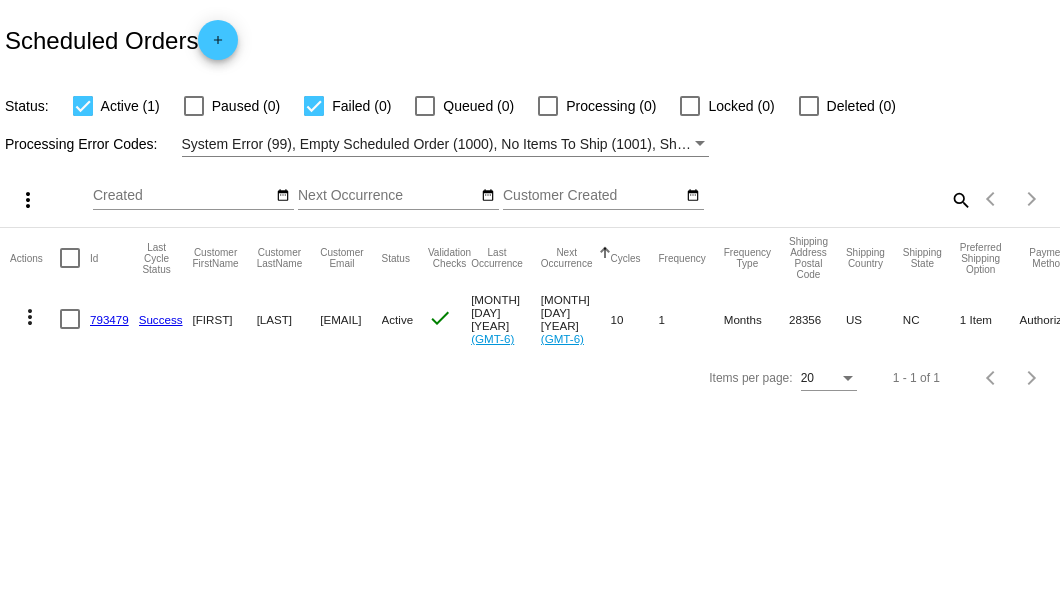 click on "search" 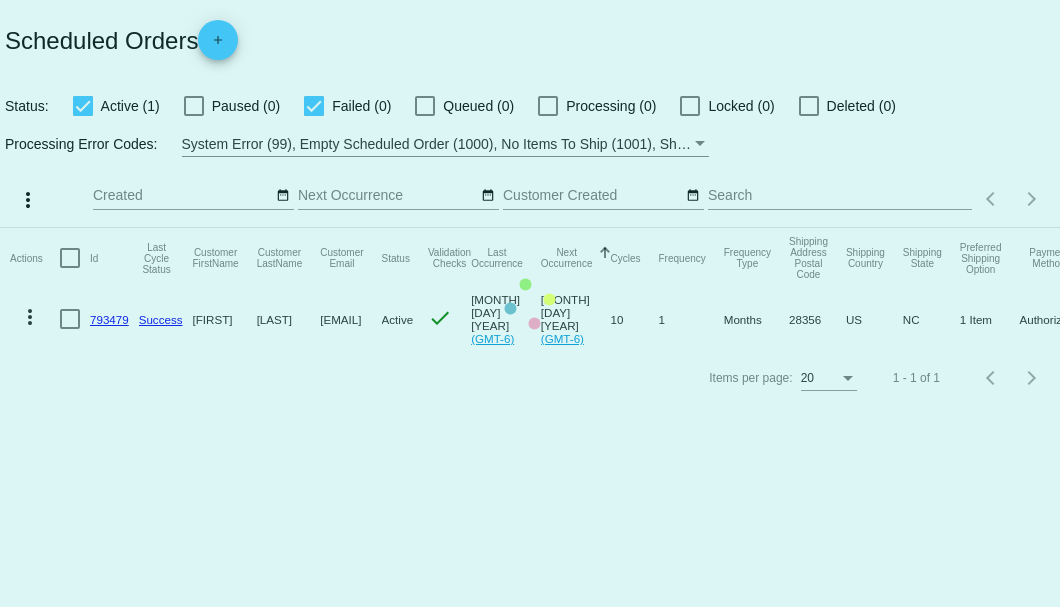 click on "Actions
Id   Last Cycle Status   Customer FirstName   Customer LastName   Customer Email   Status   Validation Checks   Last Occurrence   Next Occurrence   Sorted by NextOccurrenceUtc ascending  Cycles   Frequency   Frequency Type   Shipping Address Postal Code
Shipping Country
Shipping State
Preferred Shipping Option
Payment Method   Currency   Total Product Quantity   Scheduled Order Subtotal
Scheduled Order LTV
more_vert
793479
Success
[FIRST]
[LAST]
[EMAIL]
Active
check
[MONTH] [DAY] [YEAR]
(GMT-6)
[MONTH] [DAY] [YEAR]
(GMT-6)
10  1  Months  28356  US  NC  1 Item  AuthorizeNet  USD  1  54.95  624.50" 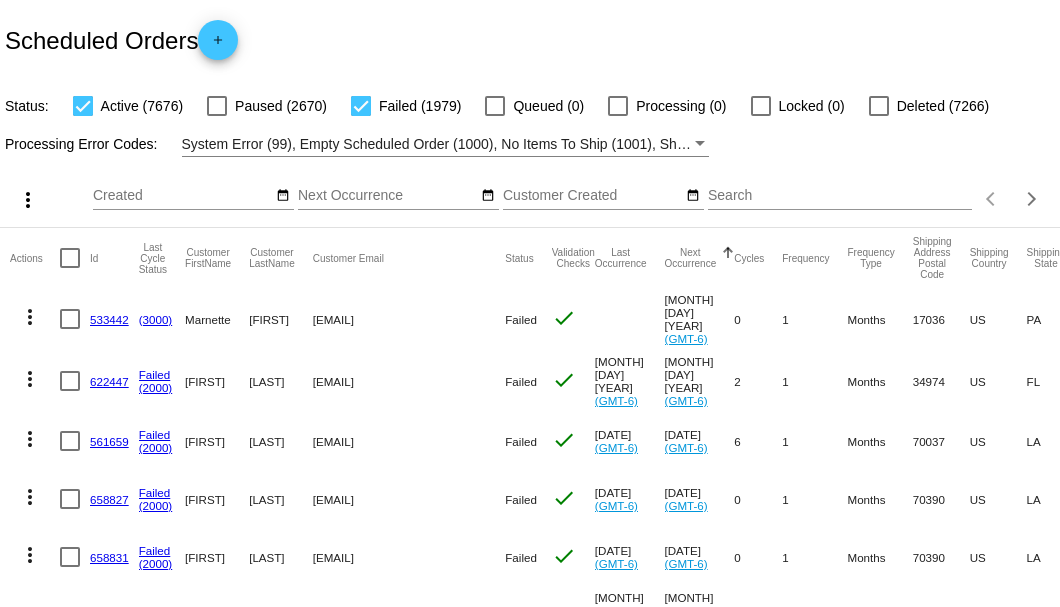 click on "Search" at bounding box center [840, 196] 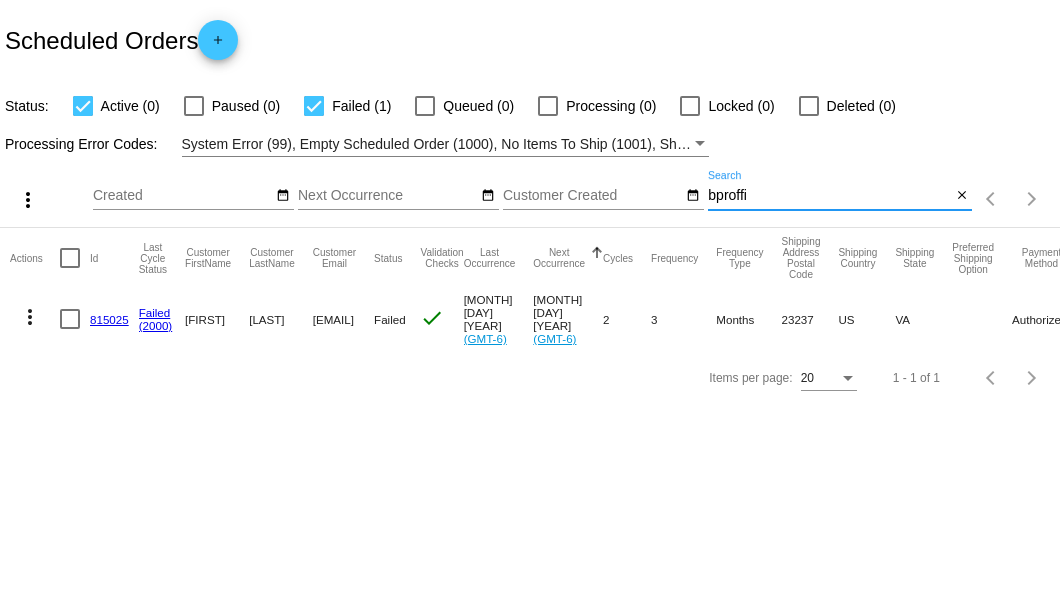 type on "bproffi" 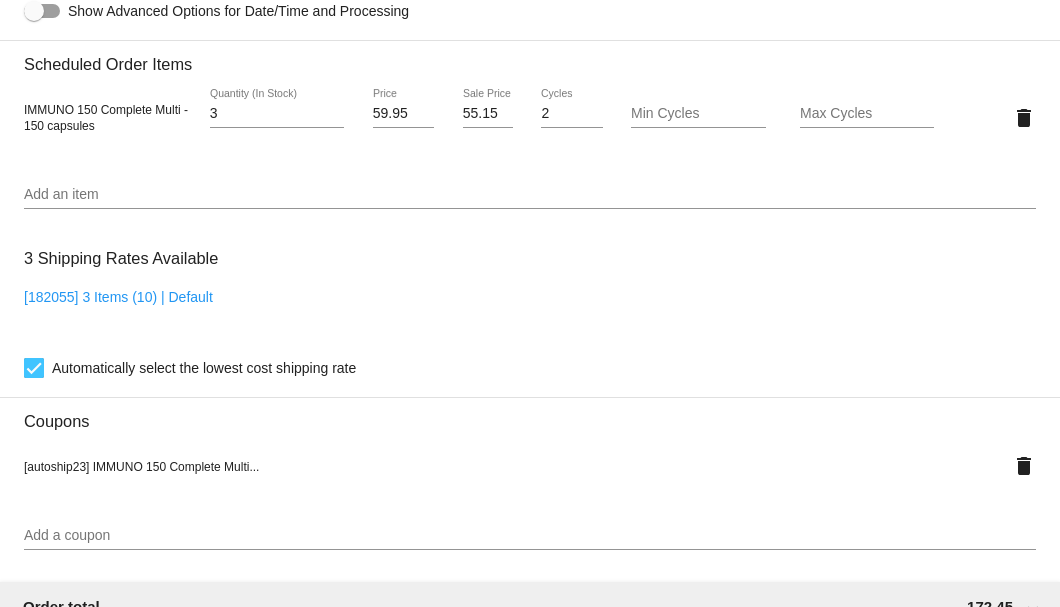 scroll, scrollTop: 1186, scrollLeft: 0, axis: vertical 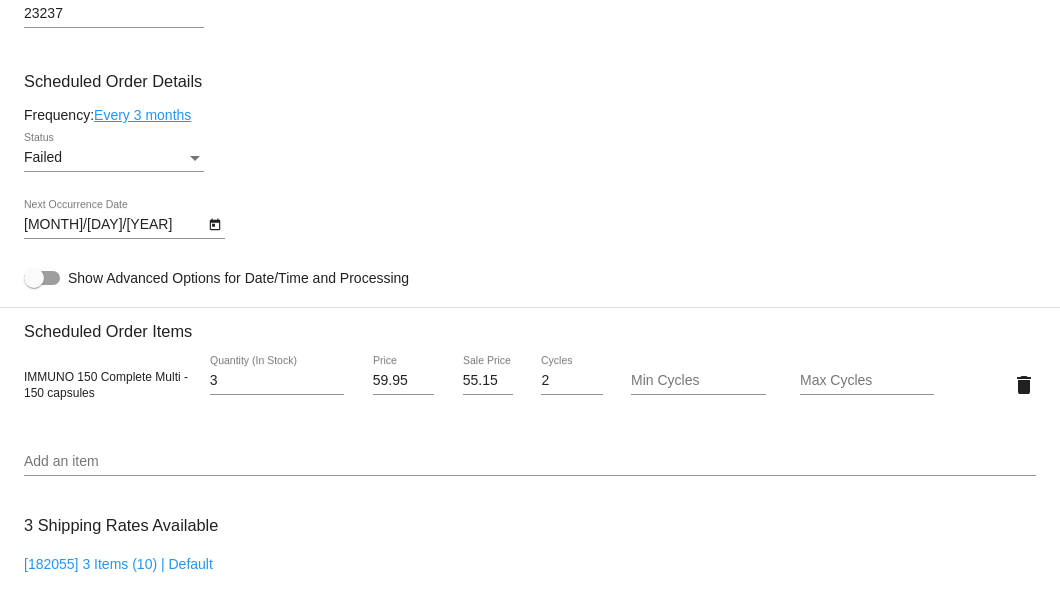 click at bounding box center (195, 158) 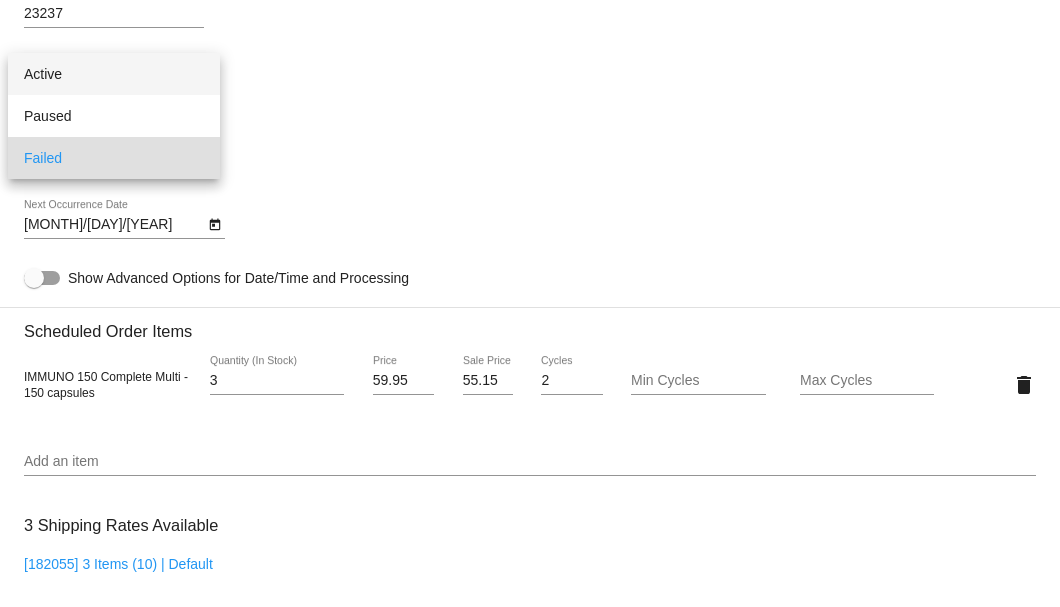 click on "Active" at bounding box center (114, 74) 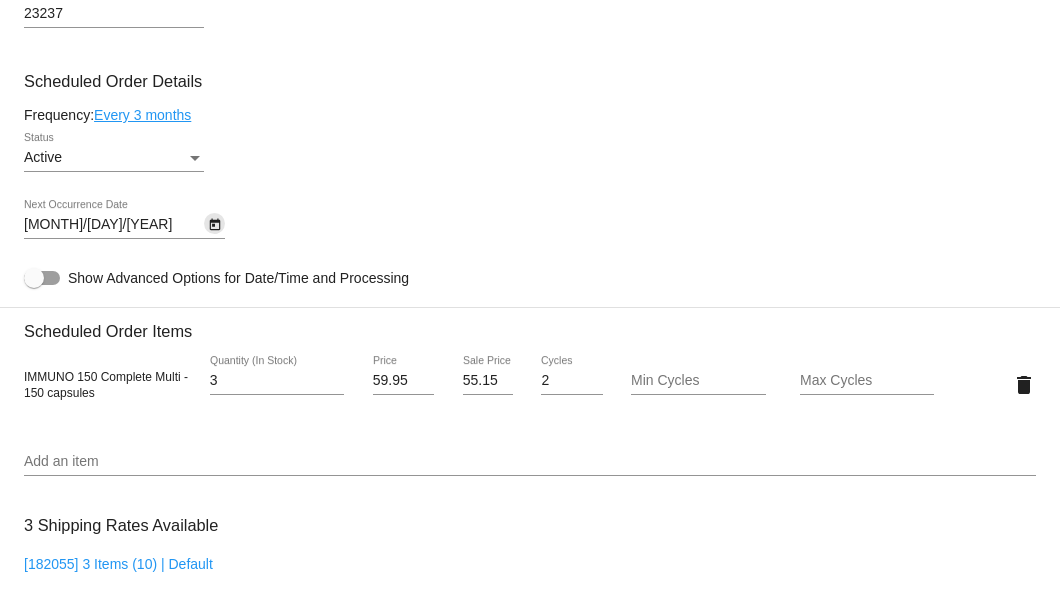click 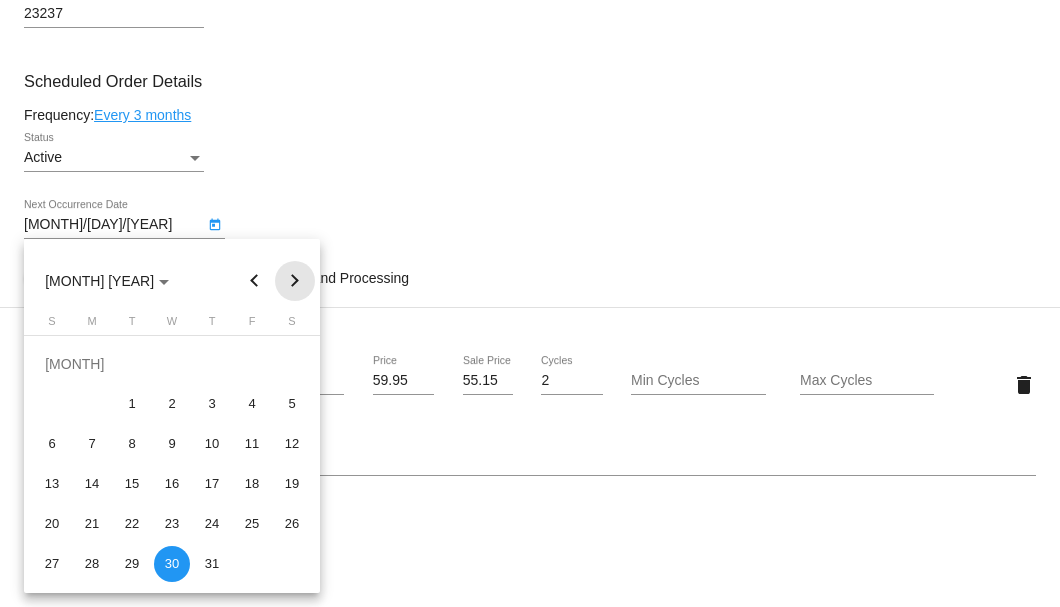 click at bounding box center [295, 281] 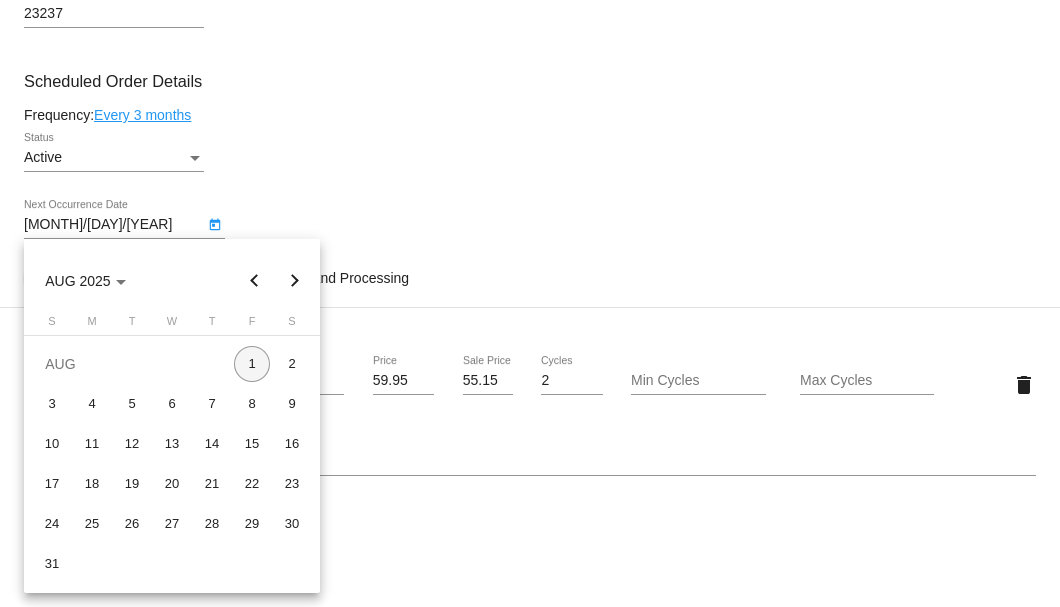 click on "1" at bounding box center [252, 364] 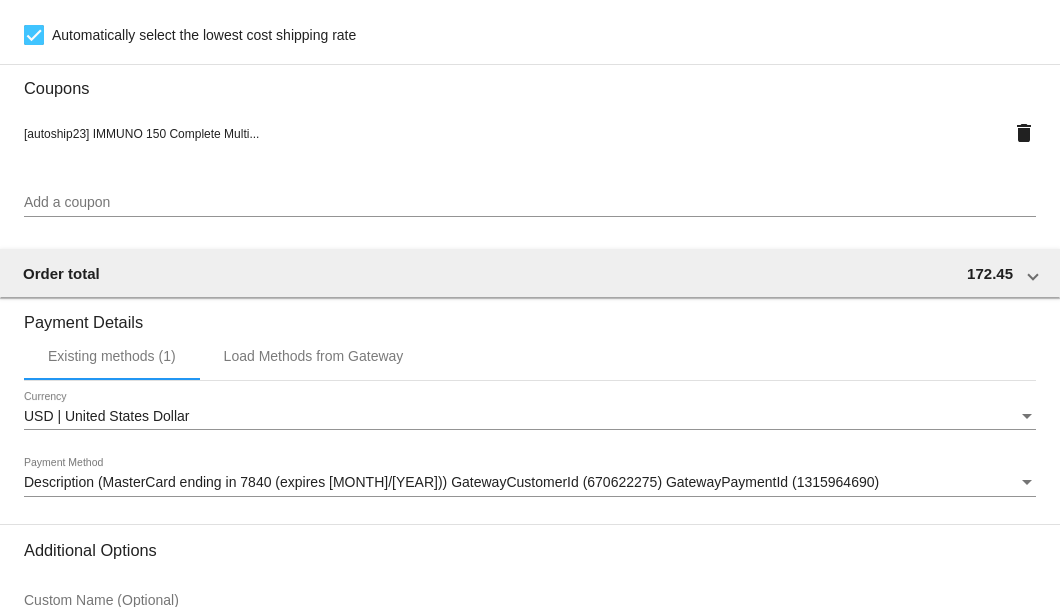 scroll, scrollTop: 1986, scrollLeft: 0, axis: vertical 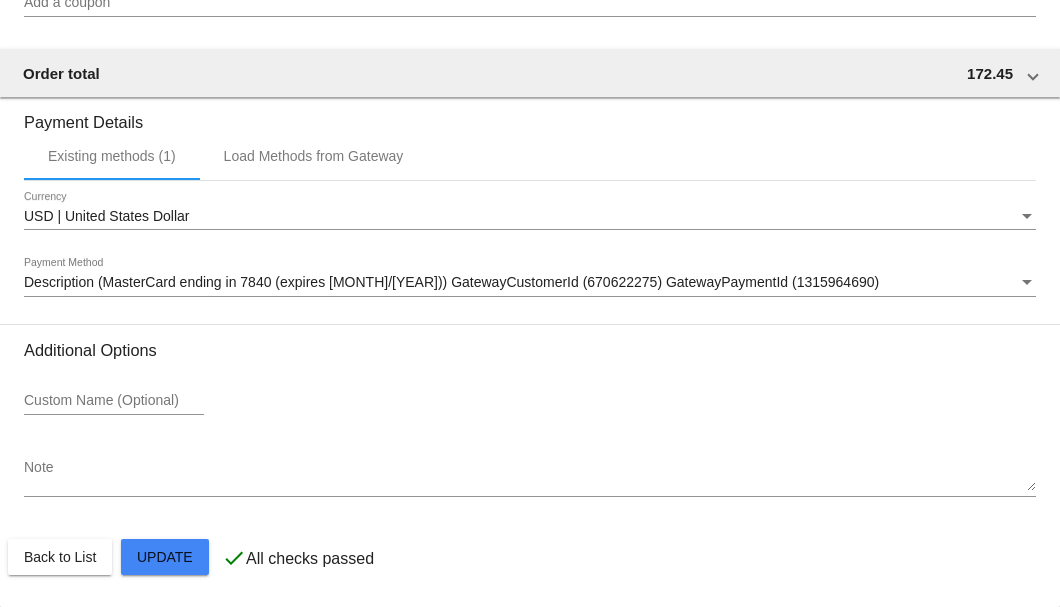 click on "Customer
4429123: [FIRST] [LAST]
[EMAIL]
Customer Shipping
Enter Shipping Address Select A Saved Address (0)
[FIRST]
Shipping First Name
[LAST]
Shipping Last Name
US | USA
Shipping Country
[NUMBER] [STREET]
Shipping Street 1
Shipping Street 2
[CITY]
Shipping City
VA | Virginia
Shipping State
[POSTAL_CODE]
Shipping Postcode
Scheduled Order Details
Frequency:
Every 3 months
Active
Status 3" 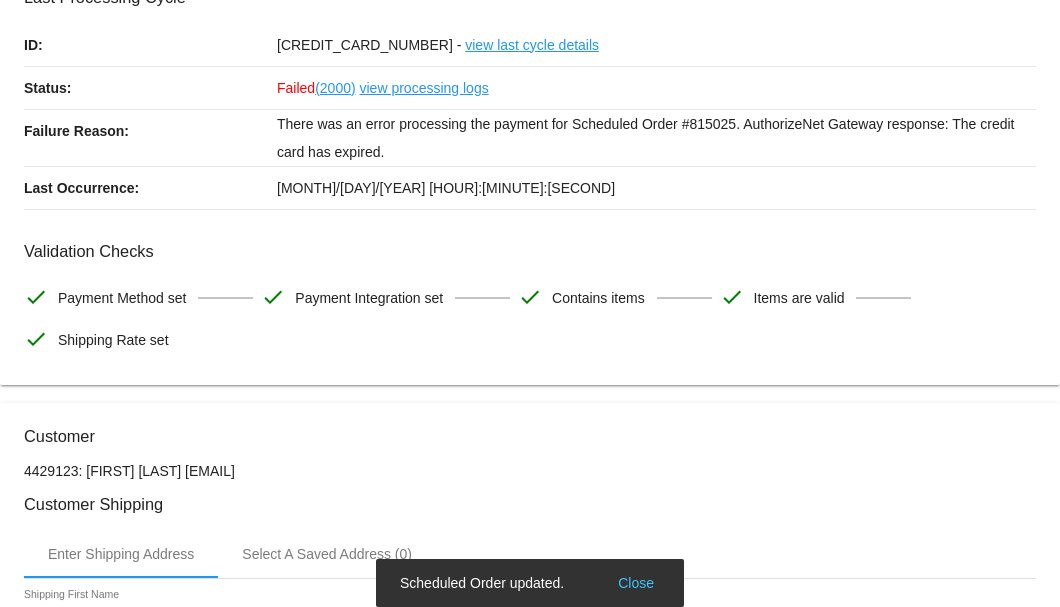 scroll, scrollTop: 0, scrollLeft: 0, axis: both 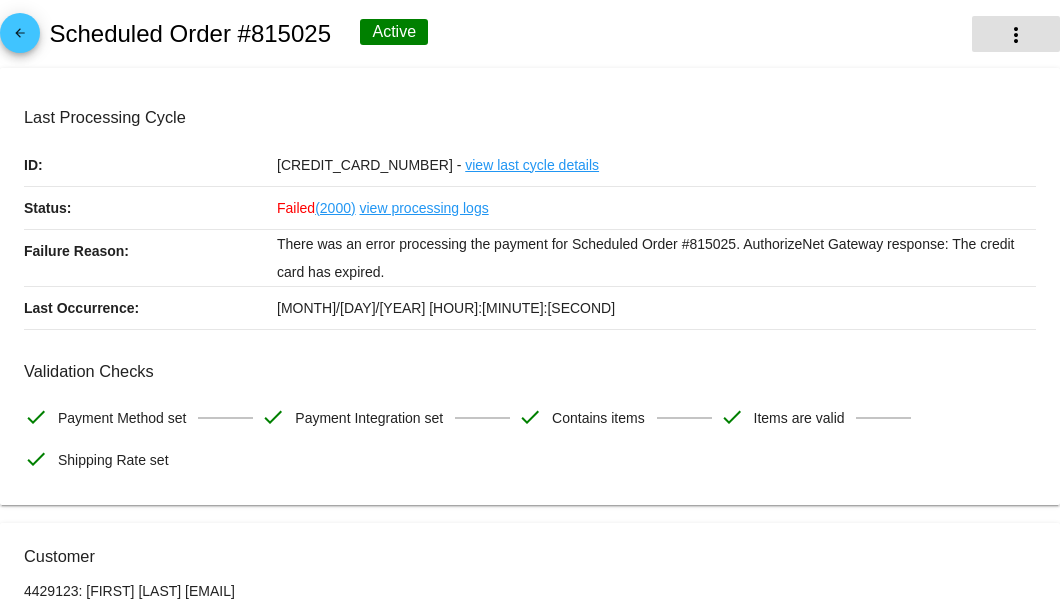 click on "more_vert" 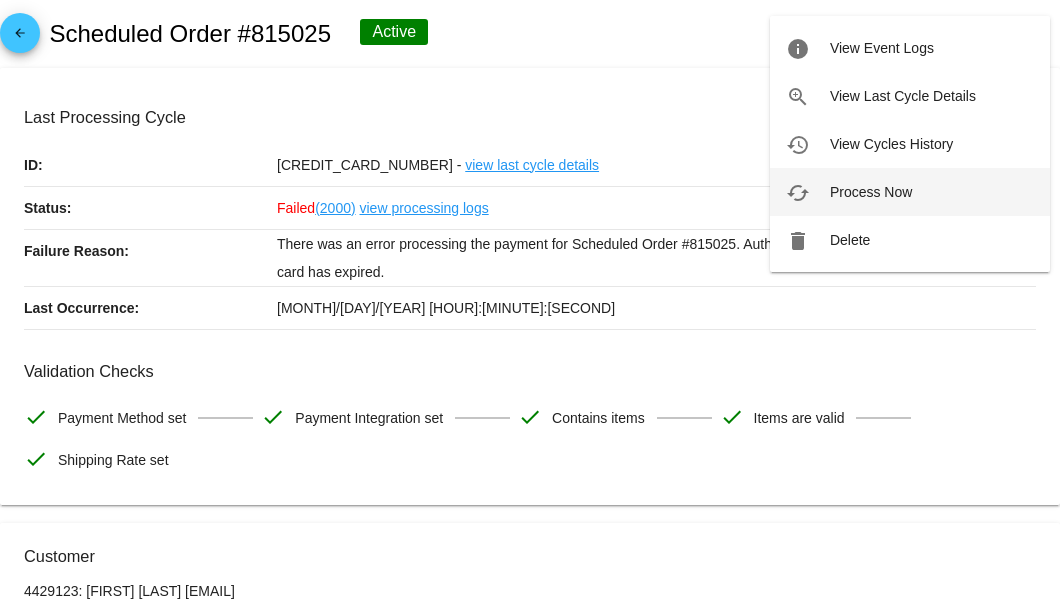 click on "Process Now" at bounding box center [871, 192] 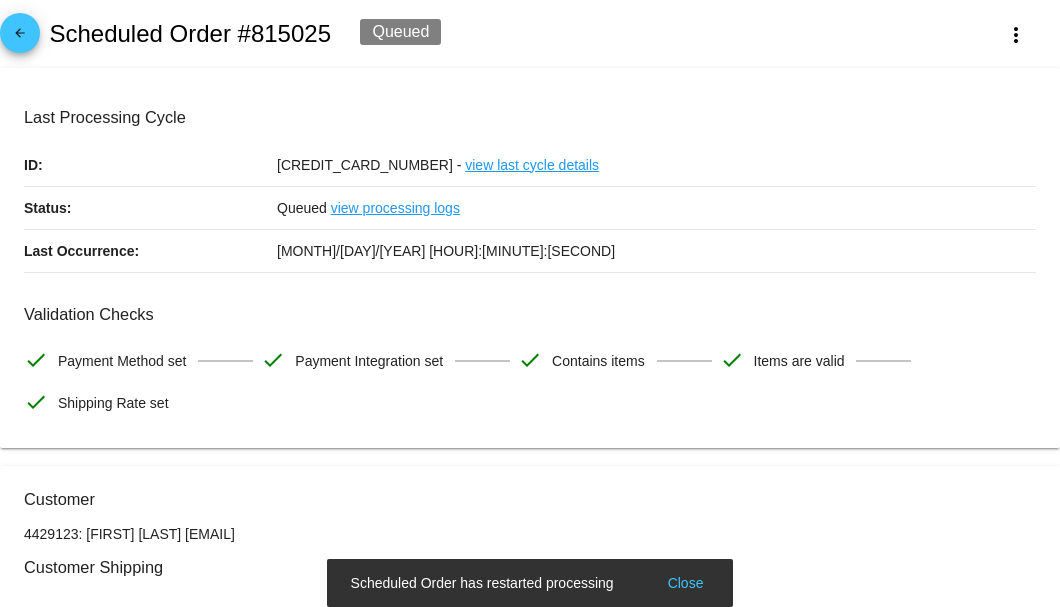 scroll, scrollTop: 266, scrollLeft: 0, axis: vertical 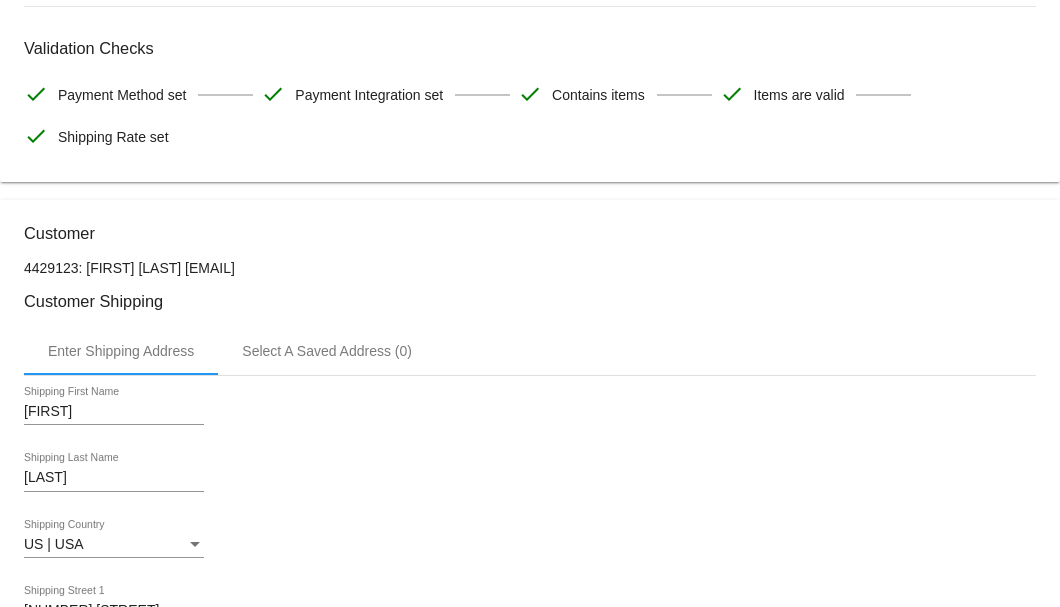 drag, startPoint x: 327, startPoint y: 265, endPoint x: 182, endPoint y: 268, distance: 145.03104 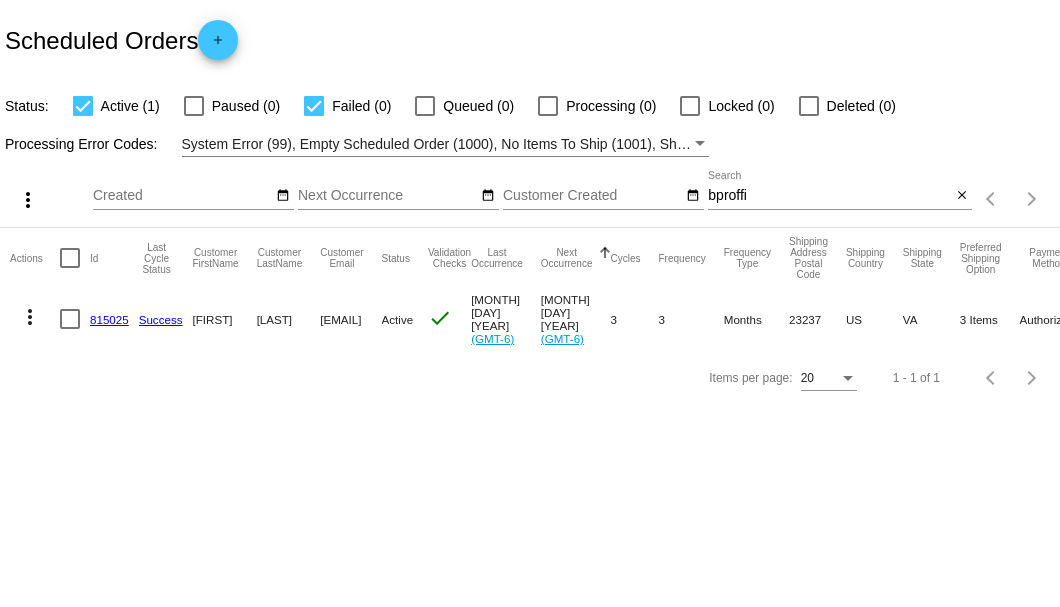 scroll, scrollTop: 0, scrollLeft: 0, axis: both 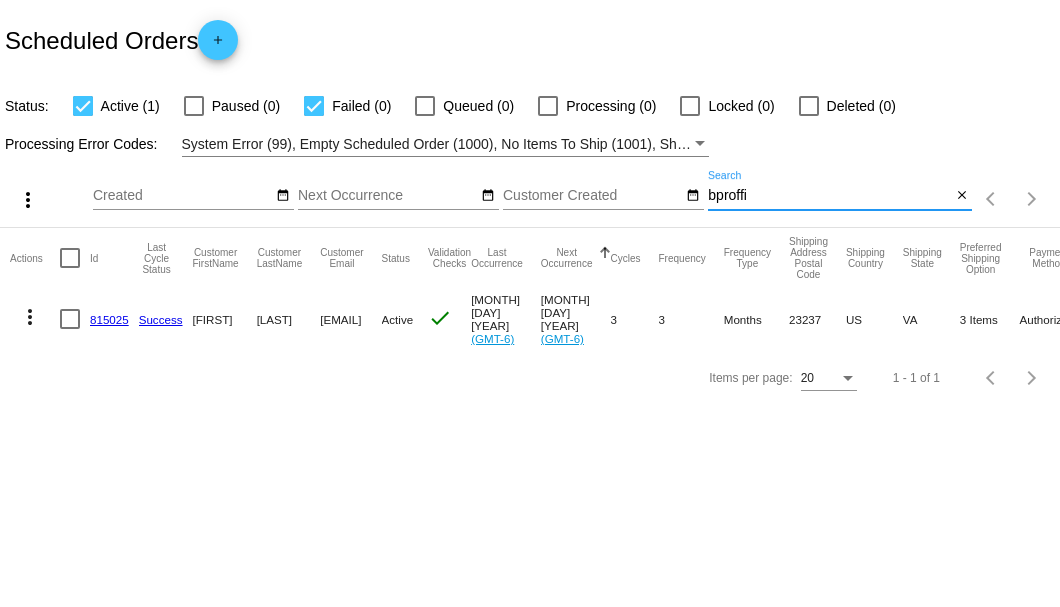 click on "bproffi" at bounding box center [829, 196] 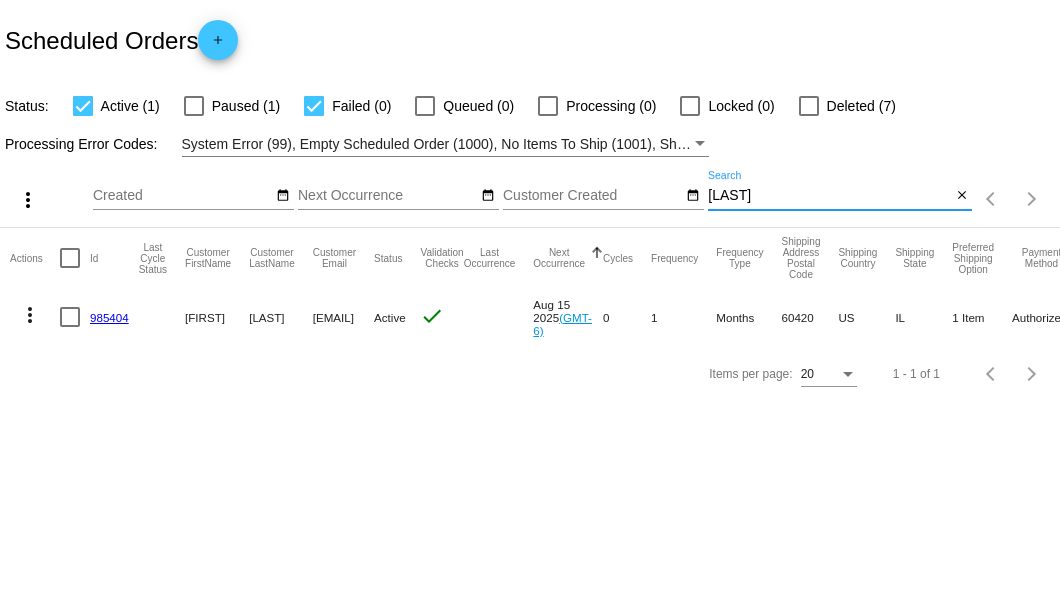 type on "Fink" 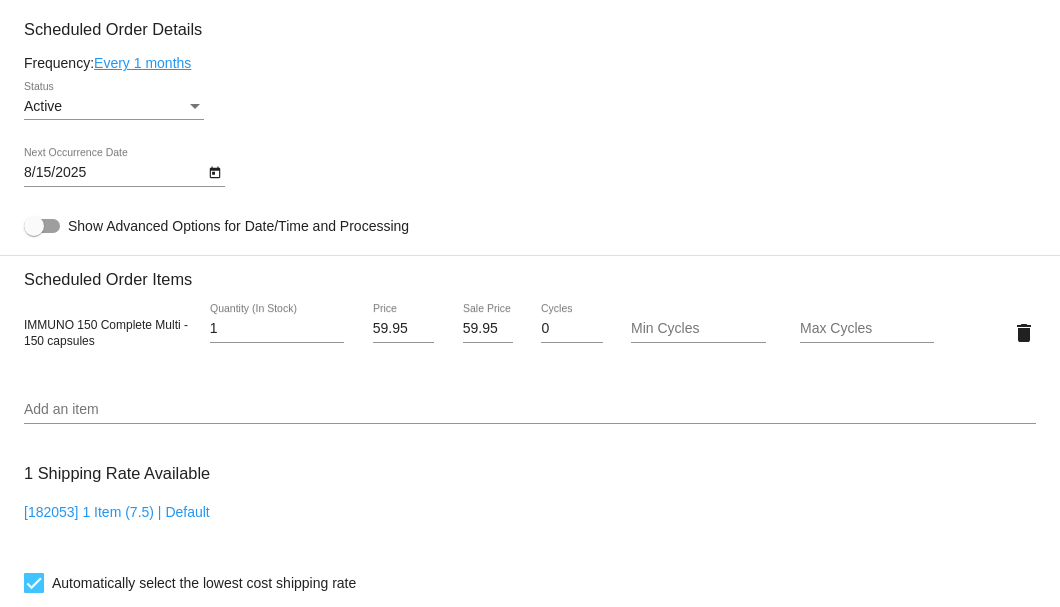 scroll, scrollTop: 1133, scrollLeft: 0, axis: vertical 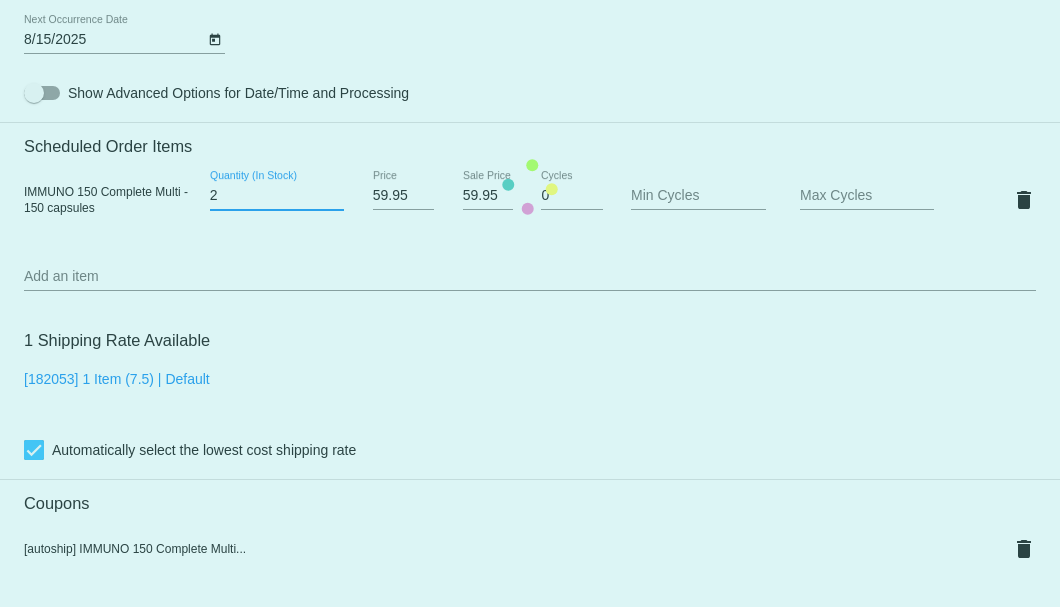 type on "2" 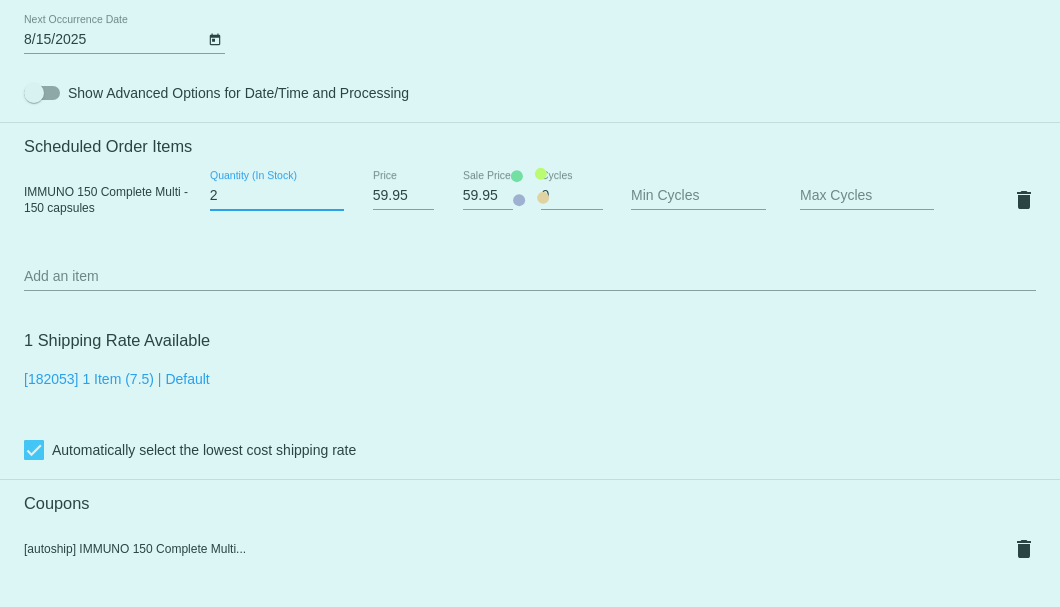 click on "2" at bounding box center [277, 196] 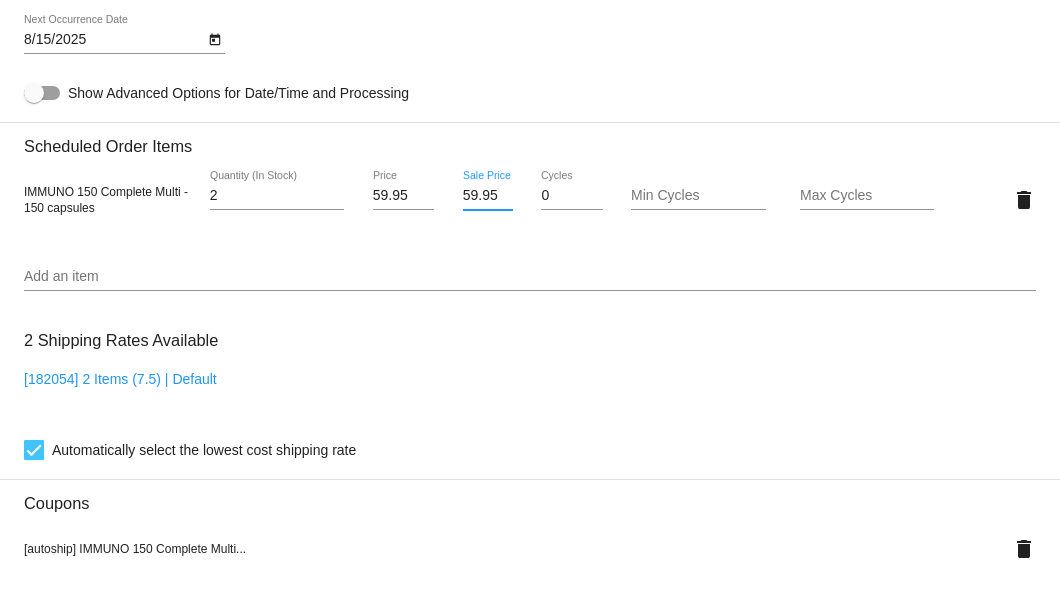 scroll, scrollTop: 0, scrollLeft: 1, axis: horizontal 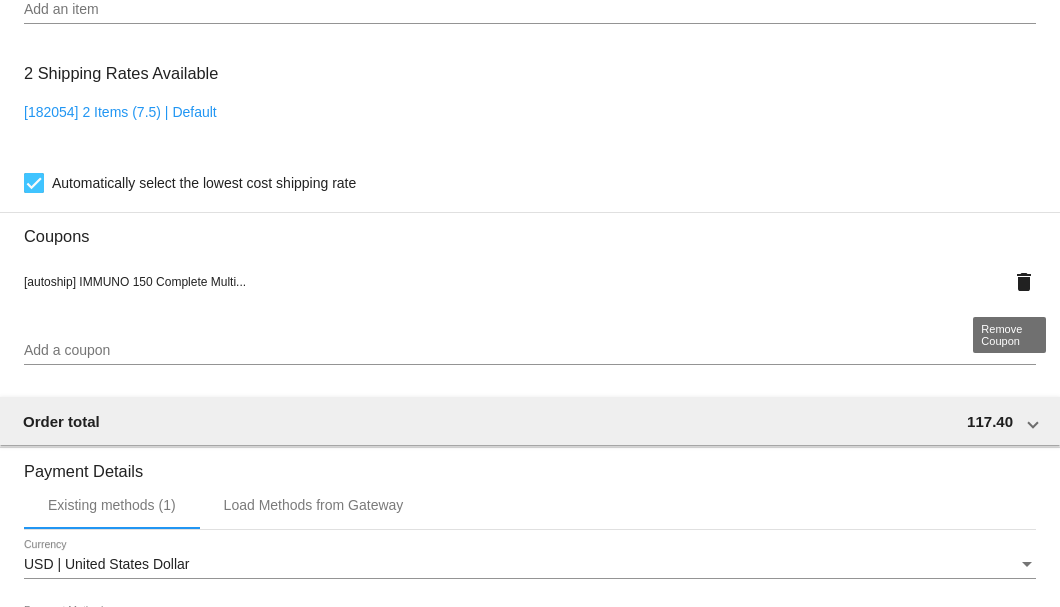 type on "55.15" 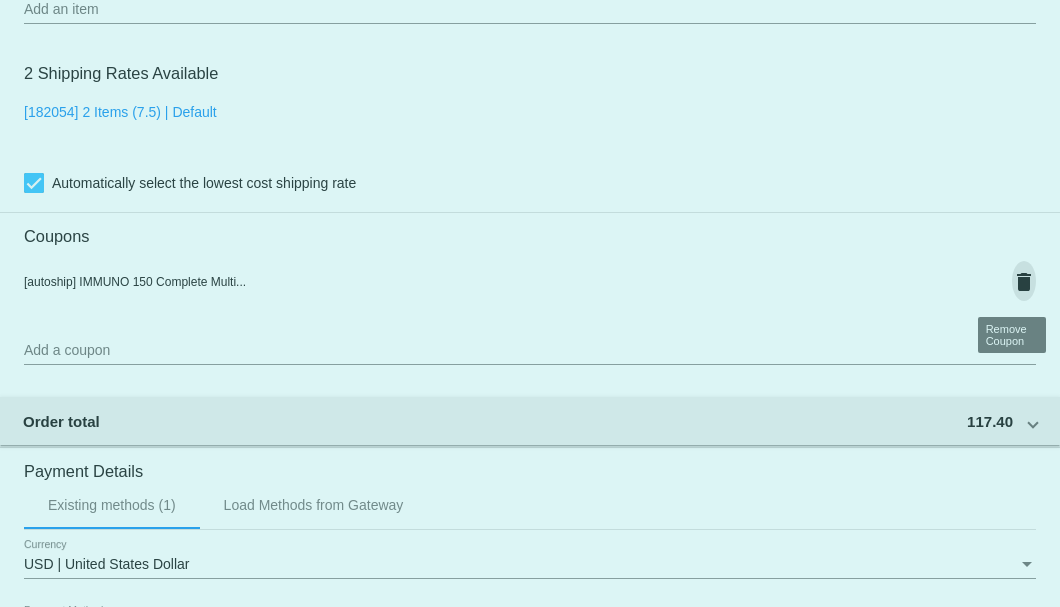 scroll, scrollTop: 0, scrollLeft: 0, axis: both 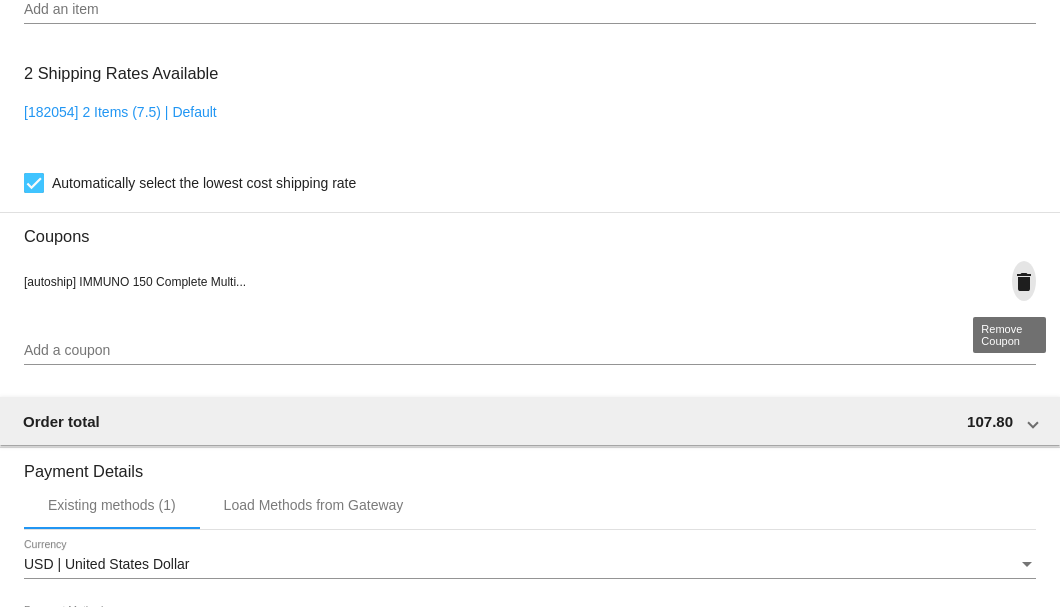 click on "delete" 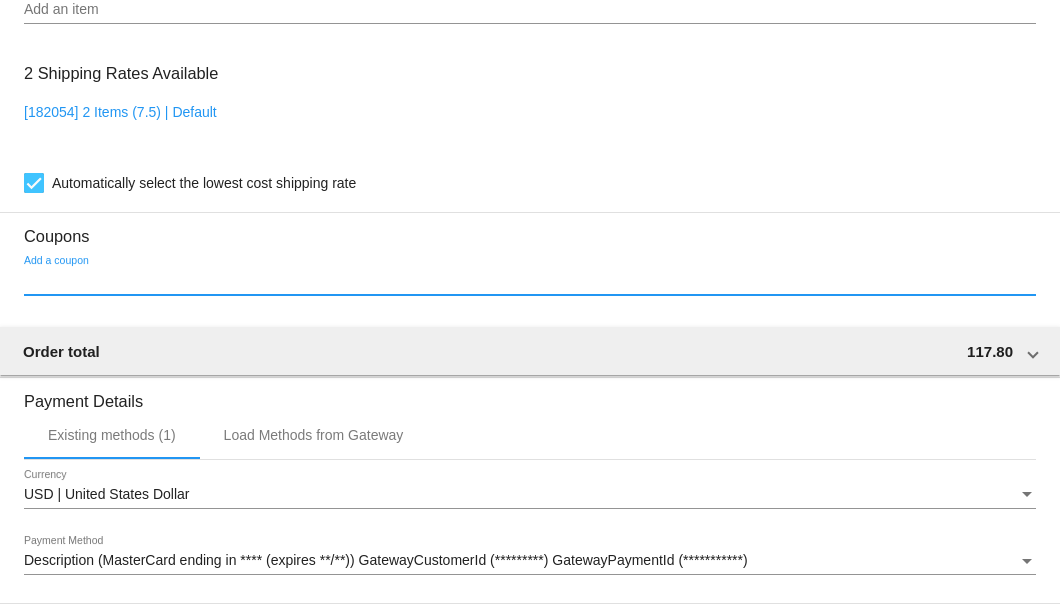 click on "Add a coupon" at bounding box center [530, 281] 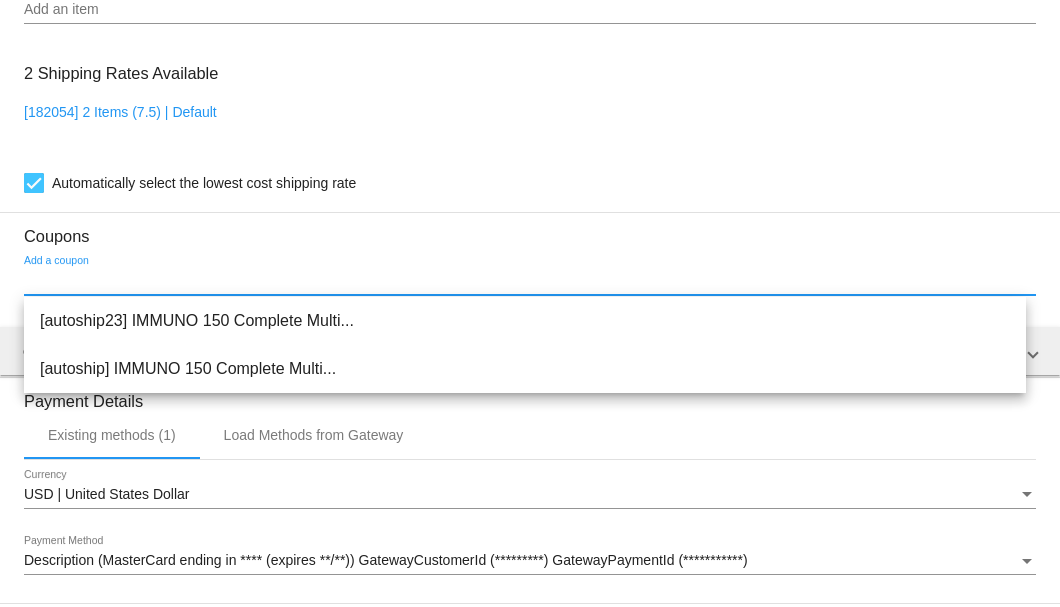 scroll, scrollTop: 1600, scrollLeft: 0, axis: vertical 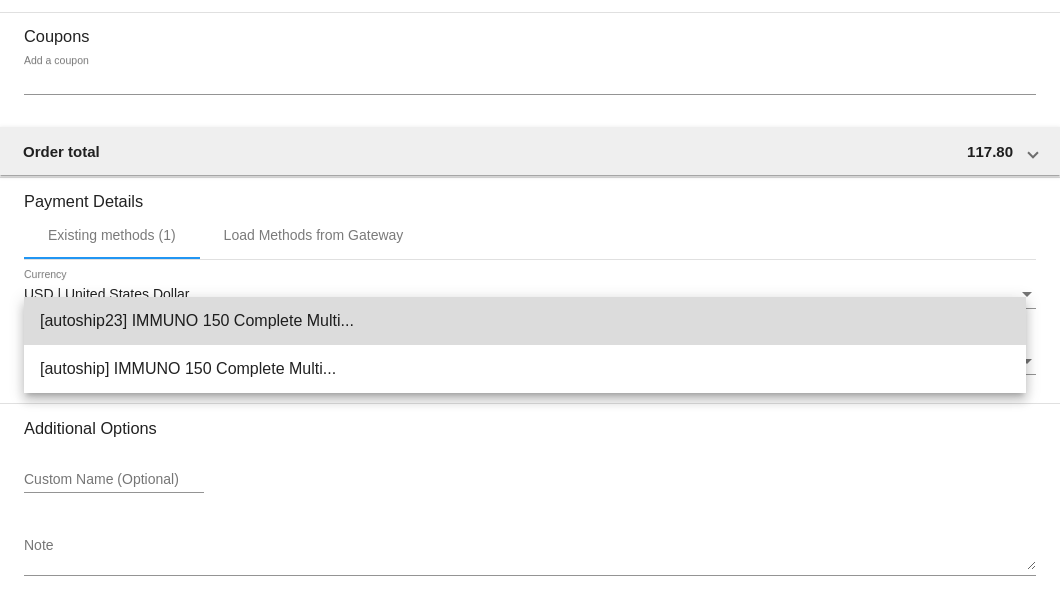 click on "[autoship23] IMMUNO 150 Complete Multi..." at bounding box center (525, 321) 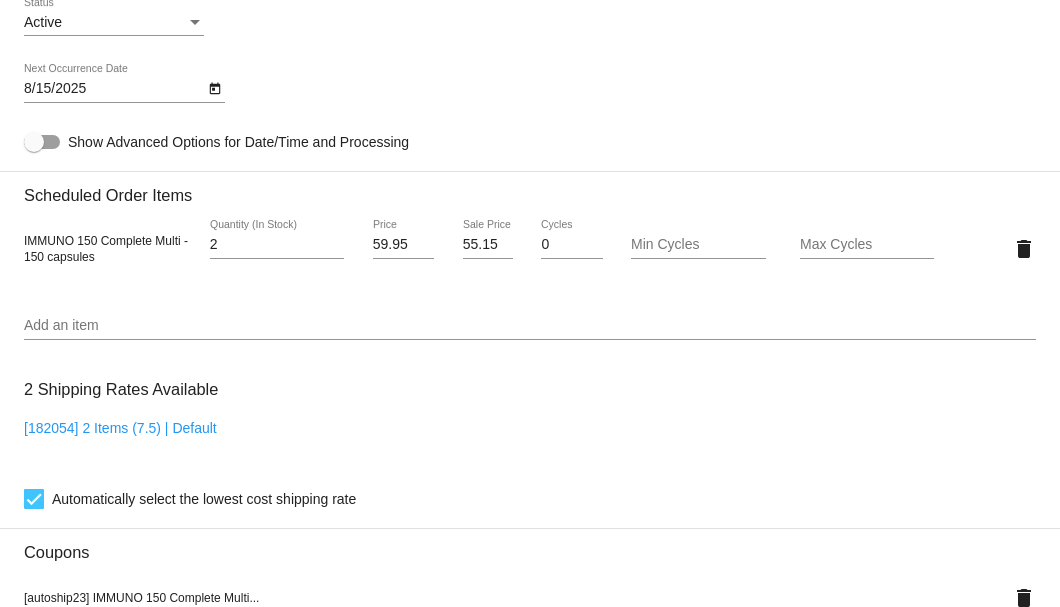scroll, scrollTop: 817, scrollLeft: 0, axis: vertical 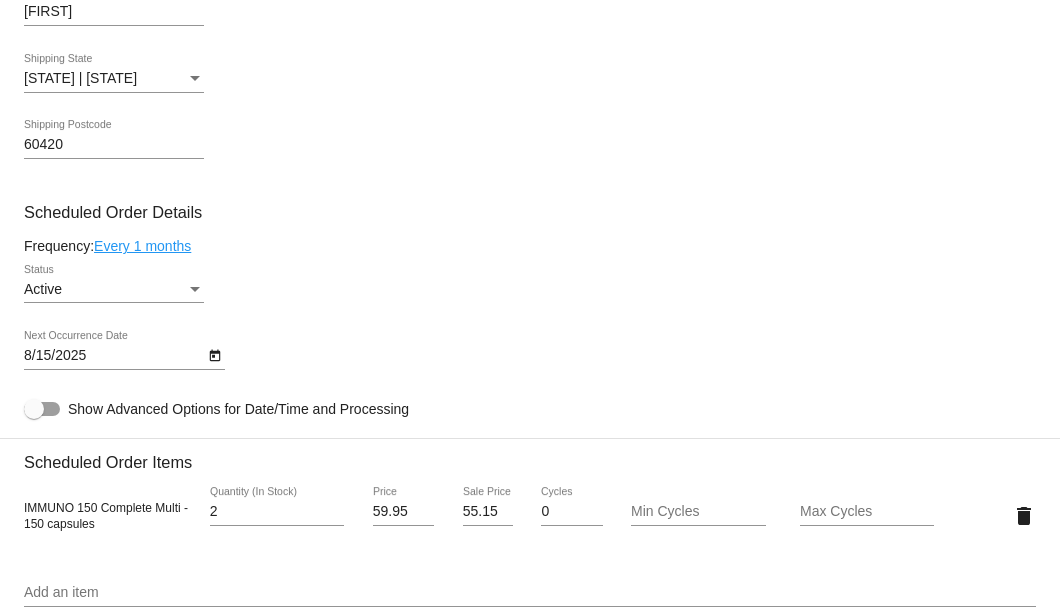 click 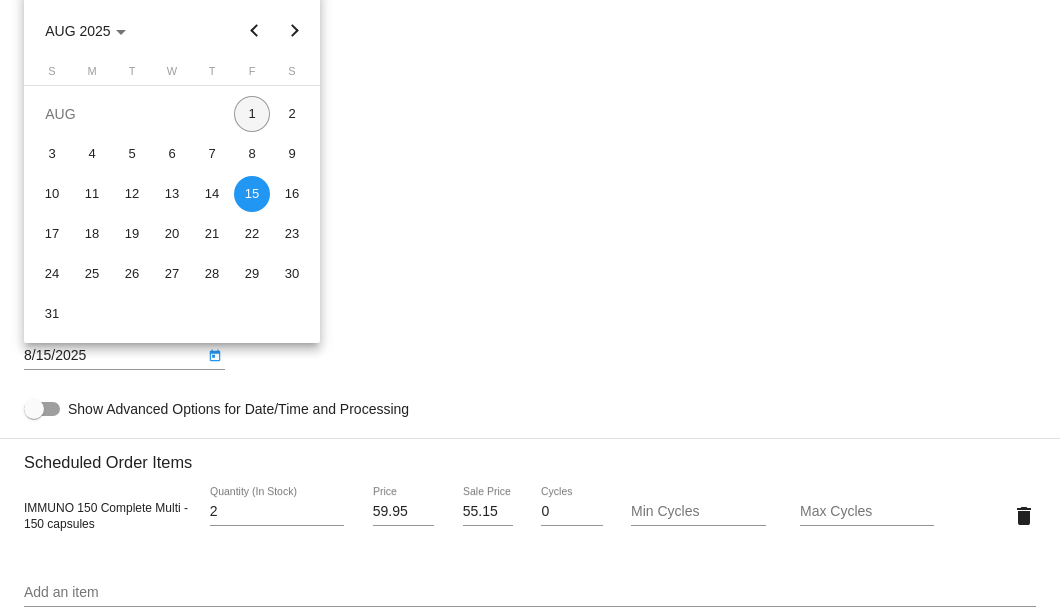 click on "1" at bounding box center [252, 114] 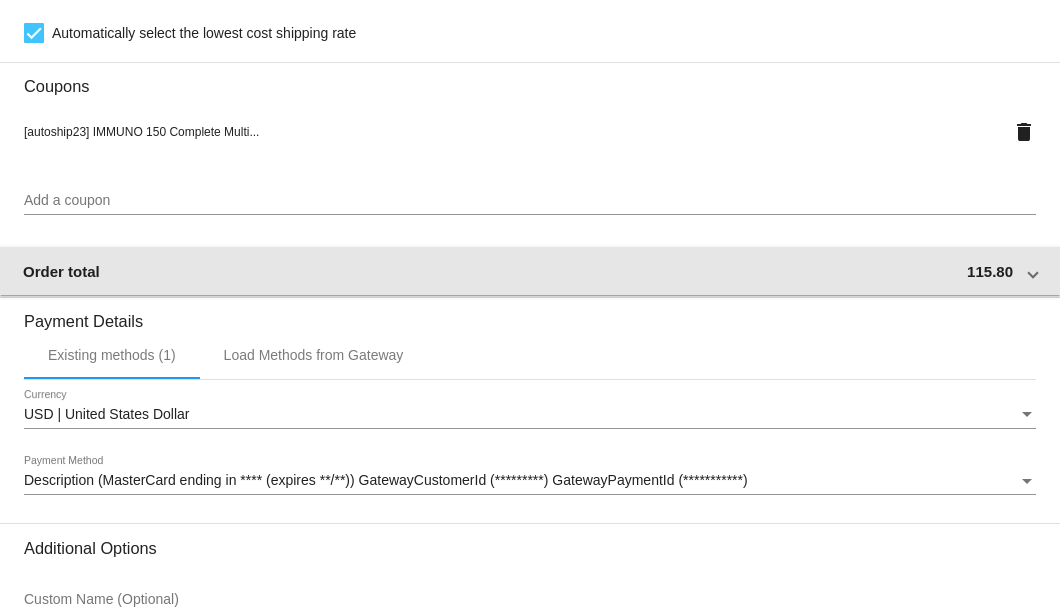 scroll, scrollTop: 1750, scrollLeft: 0, axis: vertical 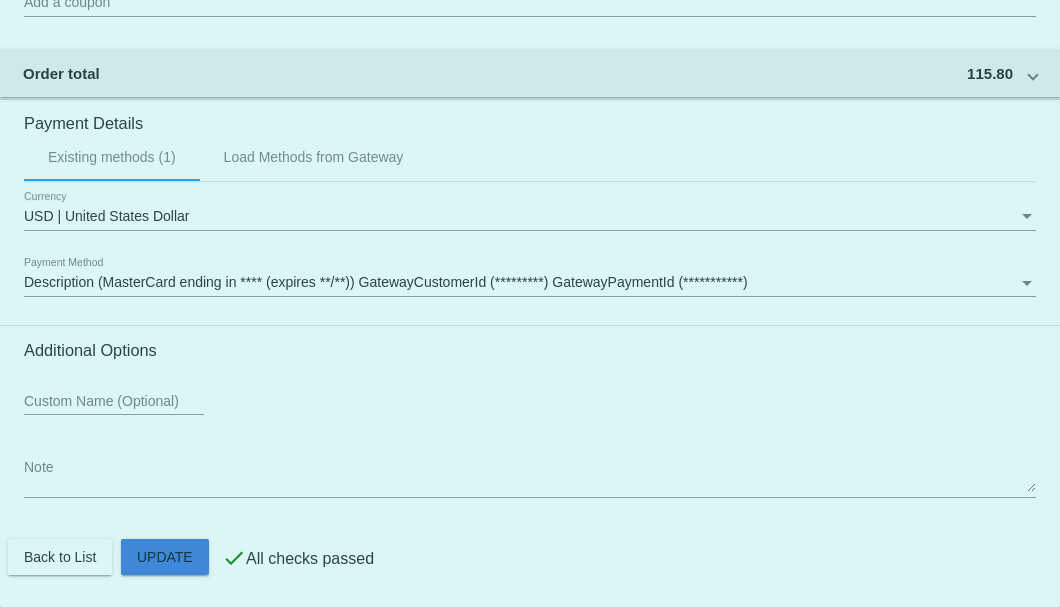 click on "Customer
6954936: Carol Fink
finkc_2000@yahoo.com
Customer Shipping
Enter Shipping Address Select A Saved Address (0)
Carol
Shipping First Name
Fink
Shipping Last Name
US | USA
Shipping Country
208 Julie Drive
Shipping Street 1
Shipping Street 2
Dwight
Shipping City
IL | Illinois
Shipping State
60420
Shipping Postcode
Scheduled Order Details
Frequency:
Every 1 months
Active
Status
2" 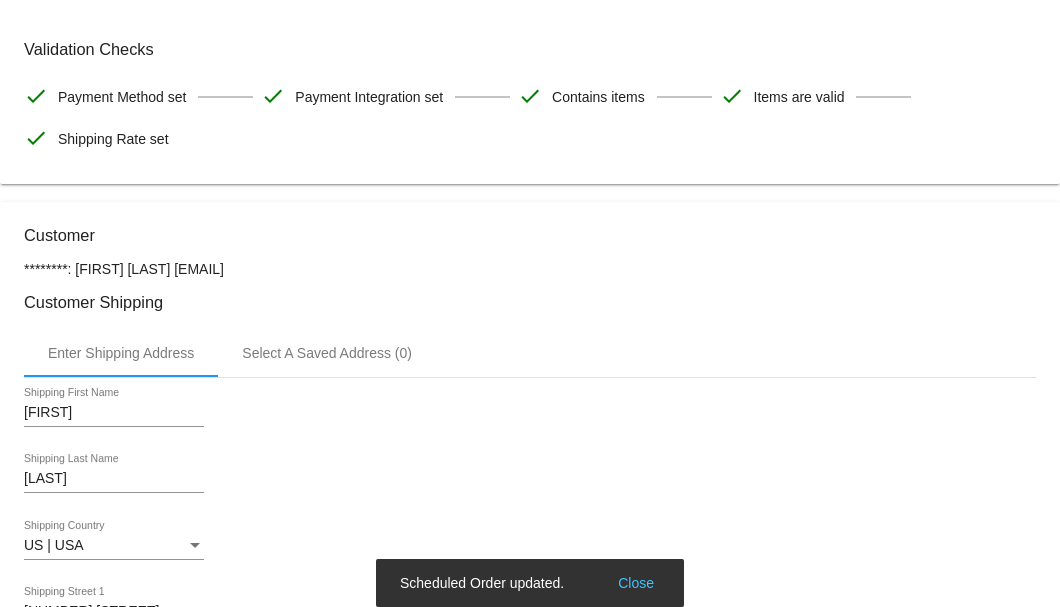 scroll, scrollTop: 0, scrollLeft: 0, axis: both 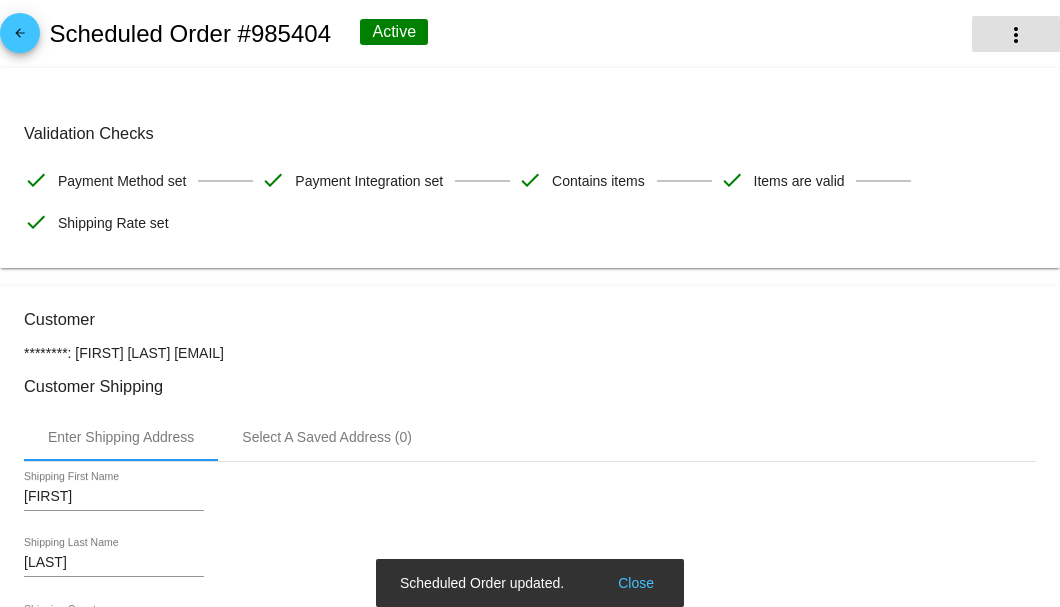 click on "more_vert" 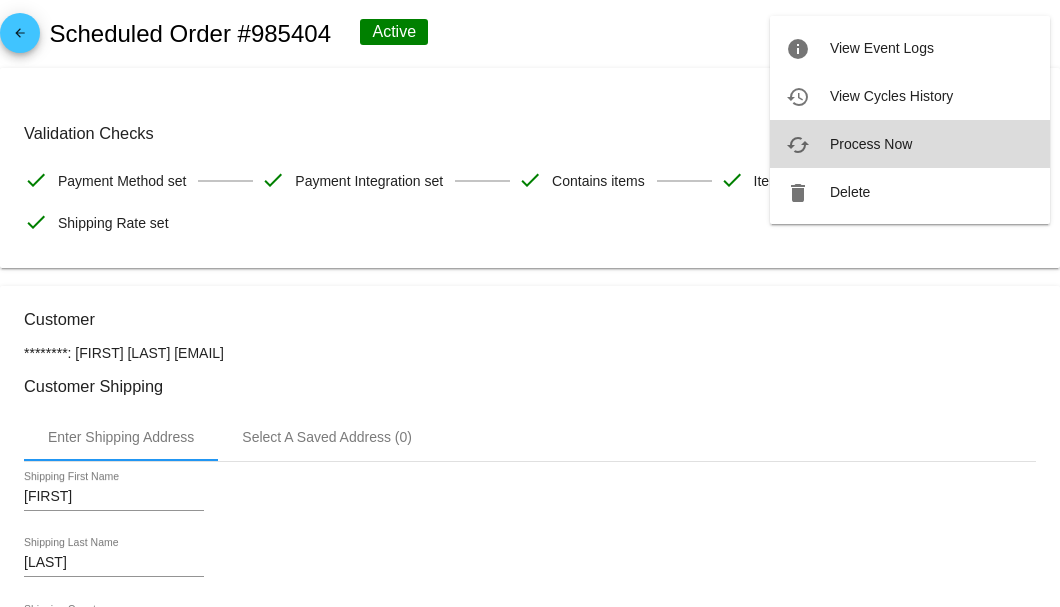 click on "Process Now" at bounding box center (871, 144) 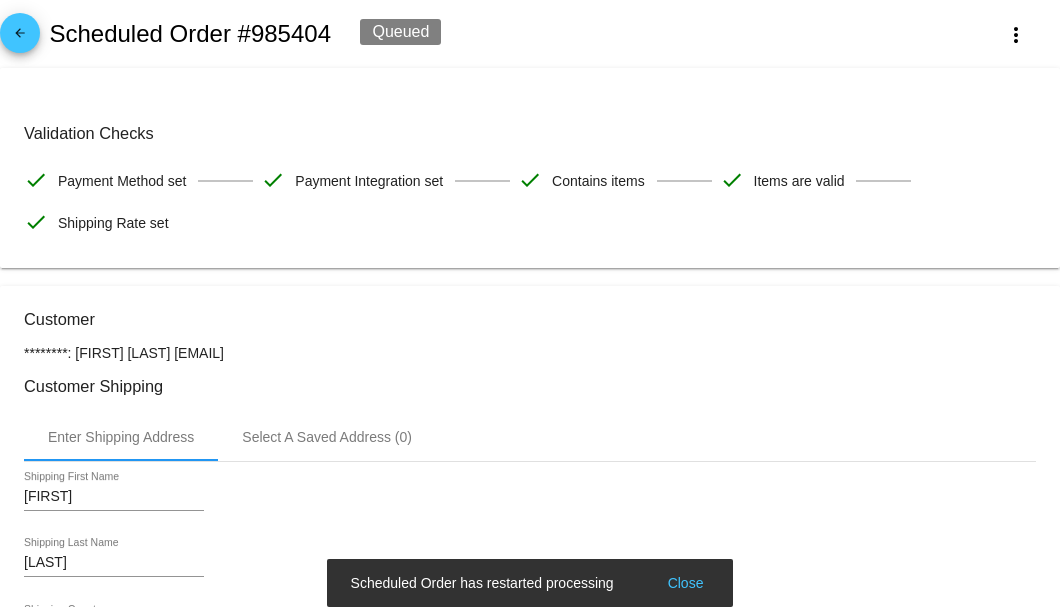 scroll, scrollTop: 266, scrollLeft: 0, axis: vertical 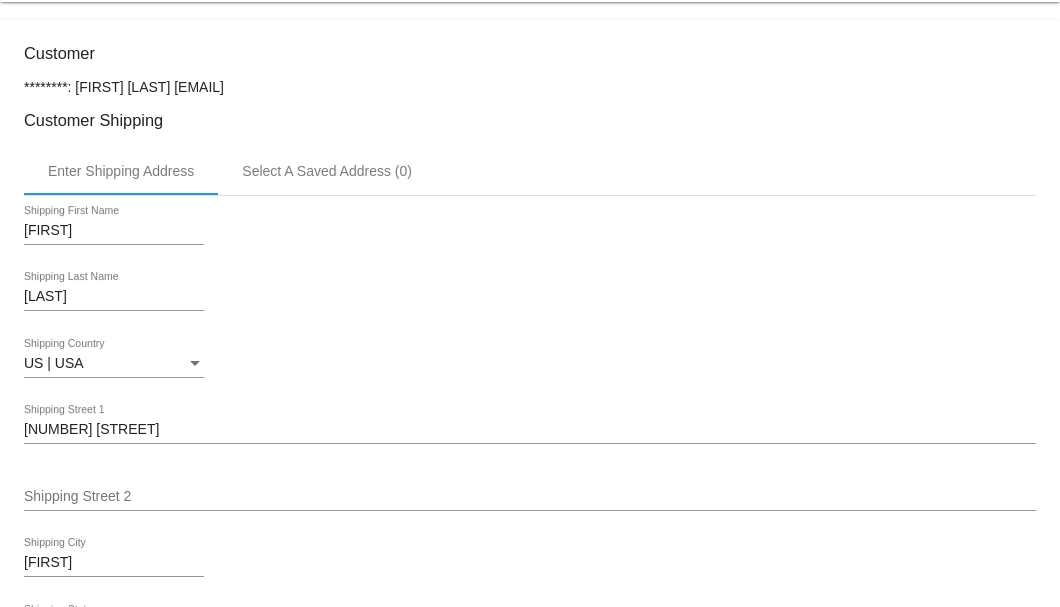 drag, startPoint x: 310, startPoint y: 86, endPoint x: 154, endPoint y: 85, distance: 156.0032 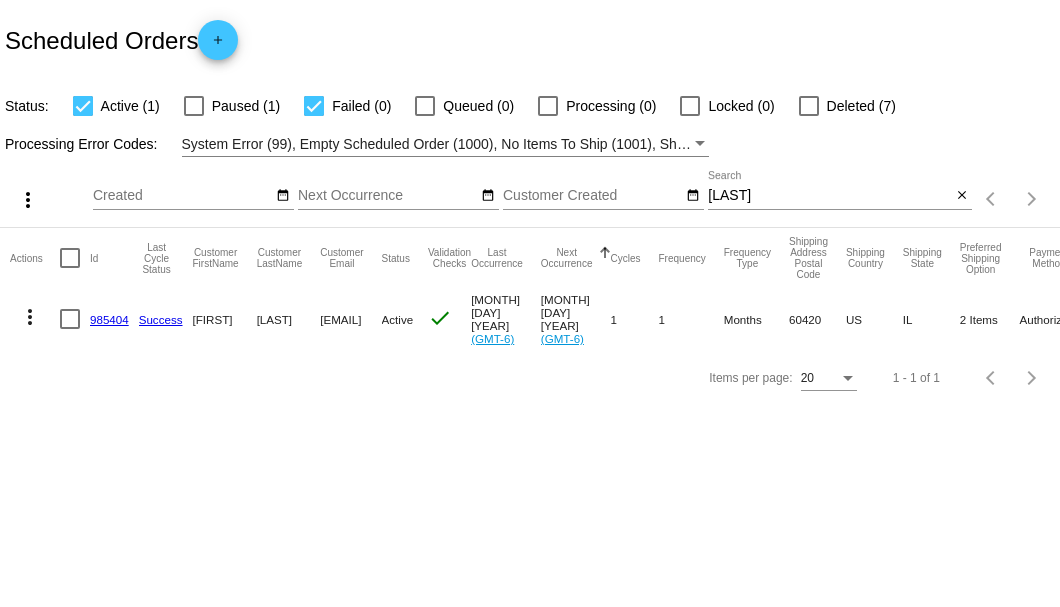 scroll, scrollTop: 0, scrollLeft: 0, axis: both 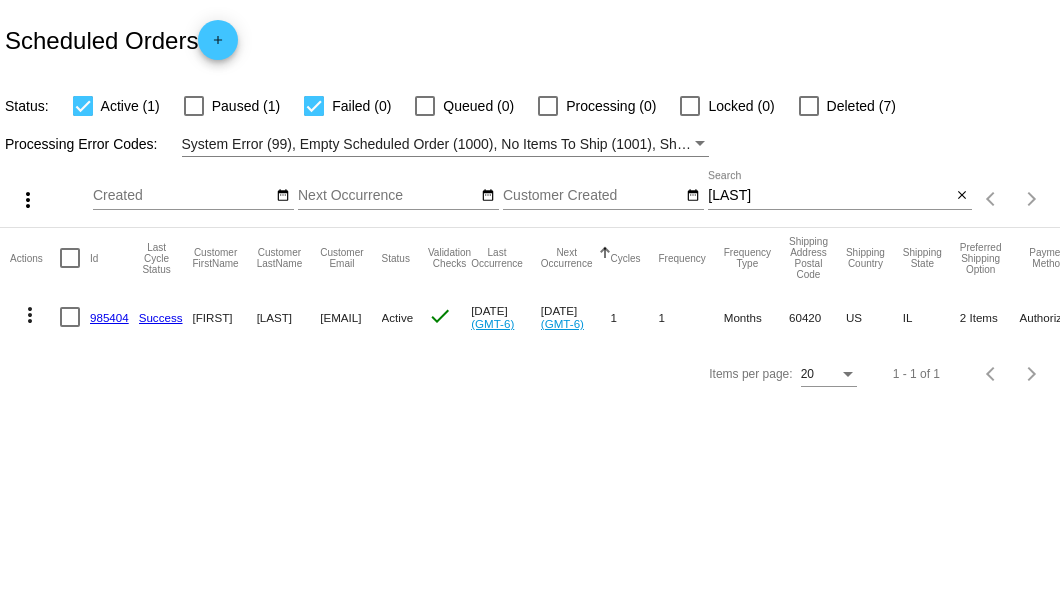 click at bounding box center (70, 317) 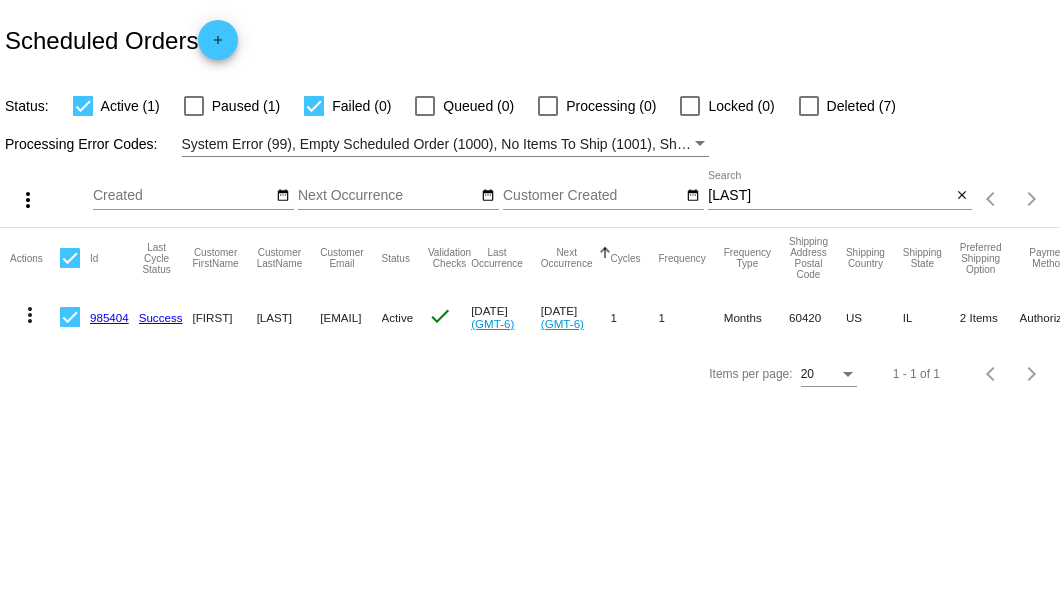 click at bounding box center [70, 317] 